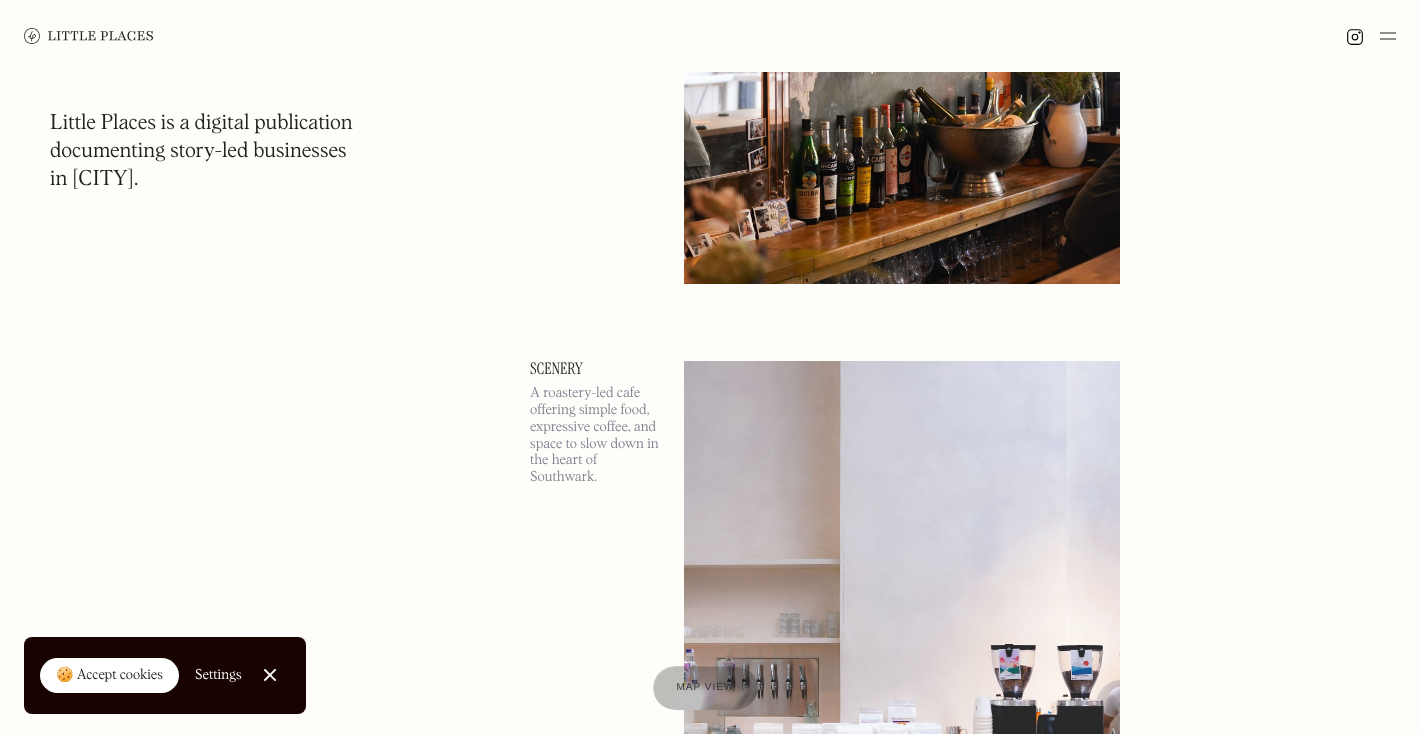 scroll, scrollTop: 563, scrollLeft: 0, axis: vertical 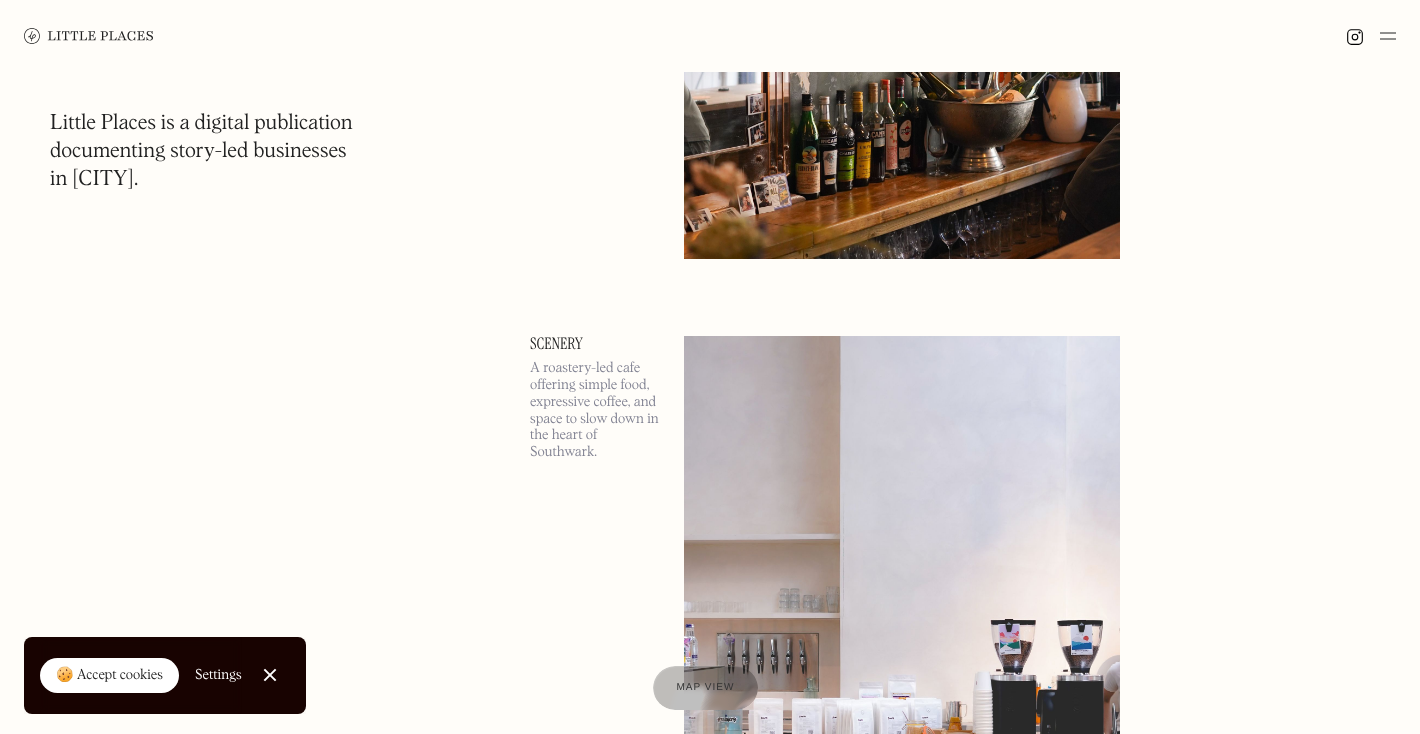 click on "🍪 Accept cookies" at bounding box center [109, 676] 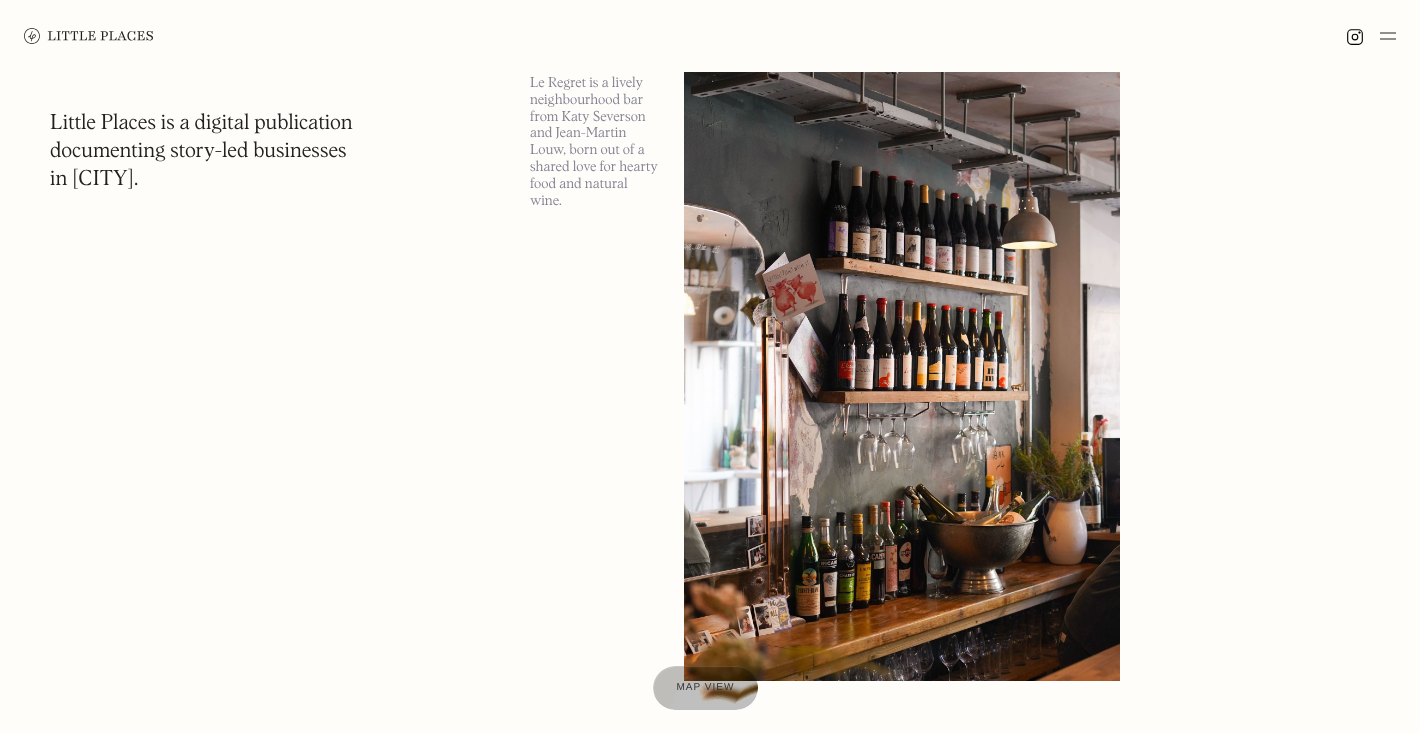 scroll, scrollTop: 95, scrollLeft: 0, axis: vertical 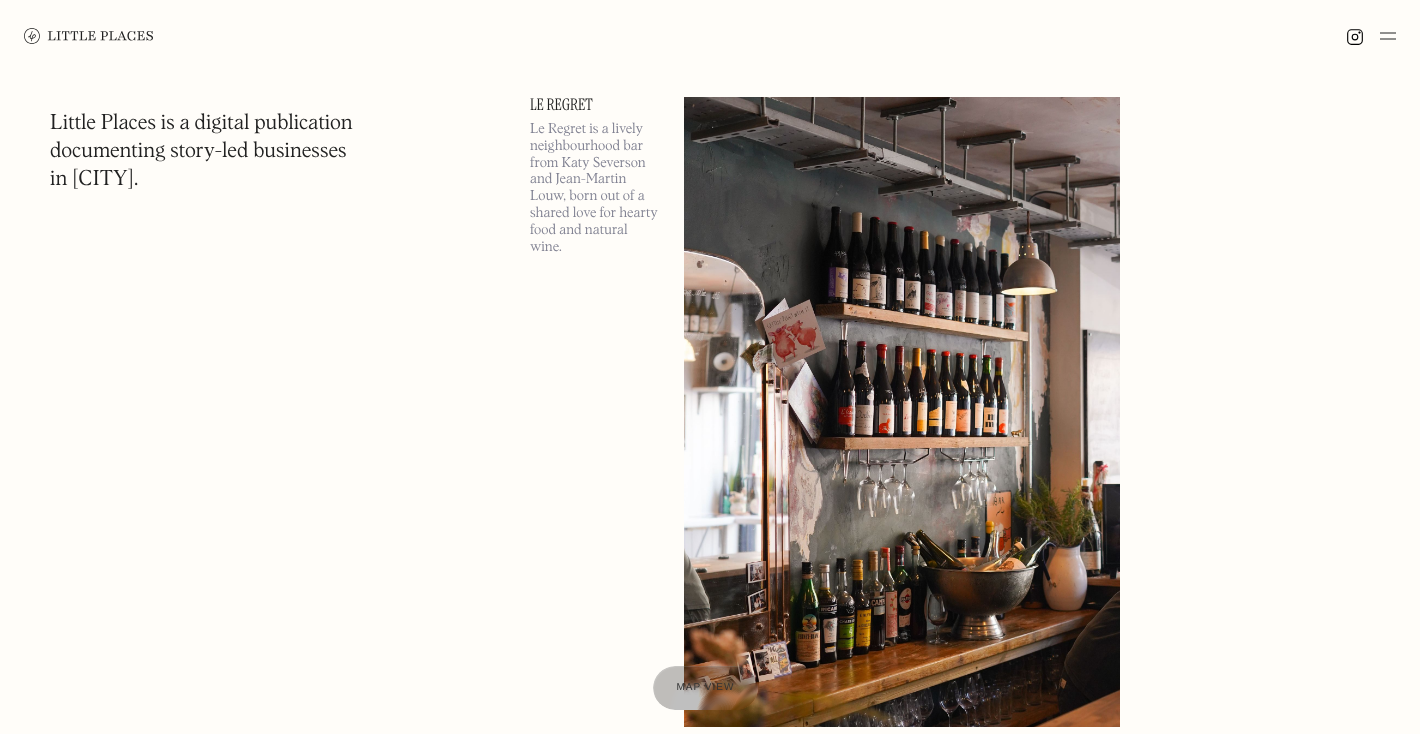 click at bounding box center [902, 412] 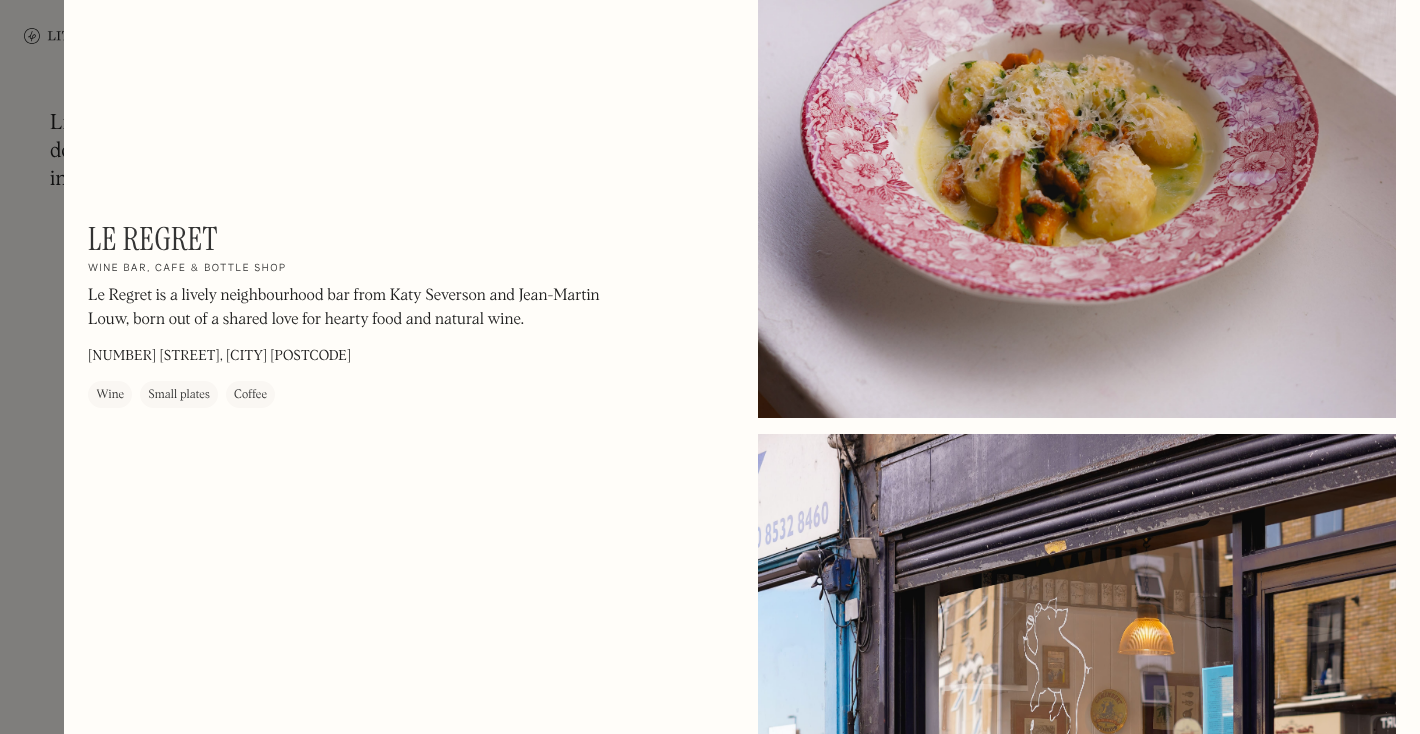 scroll, scrollTop: 2349, scrollLeft: 0, axis: vertical 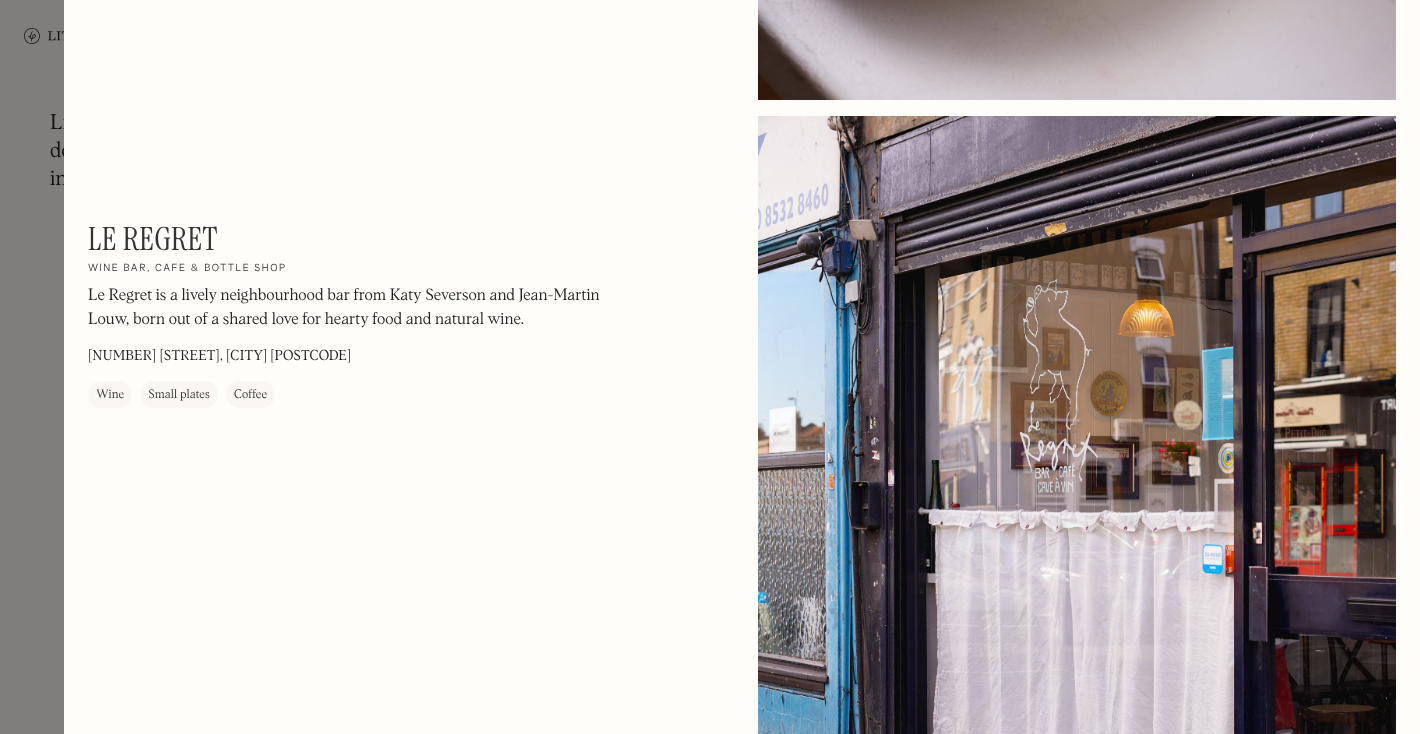 click on "Le Regret" at bounding box center (153, 239) 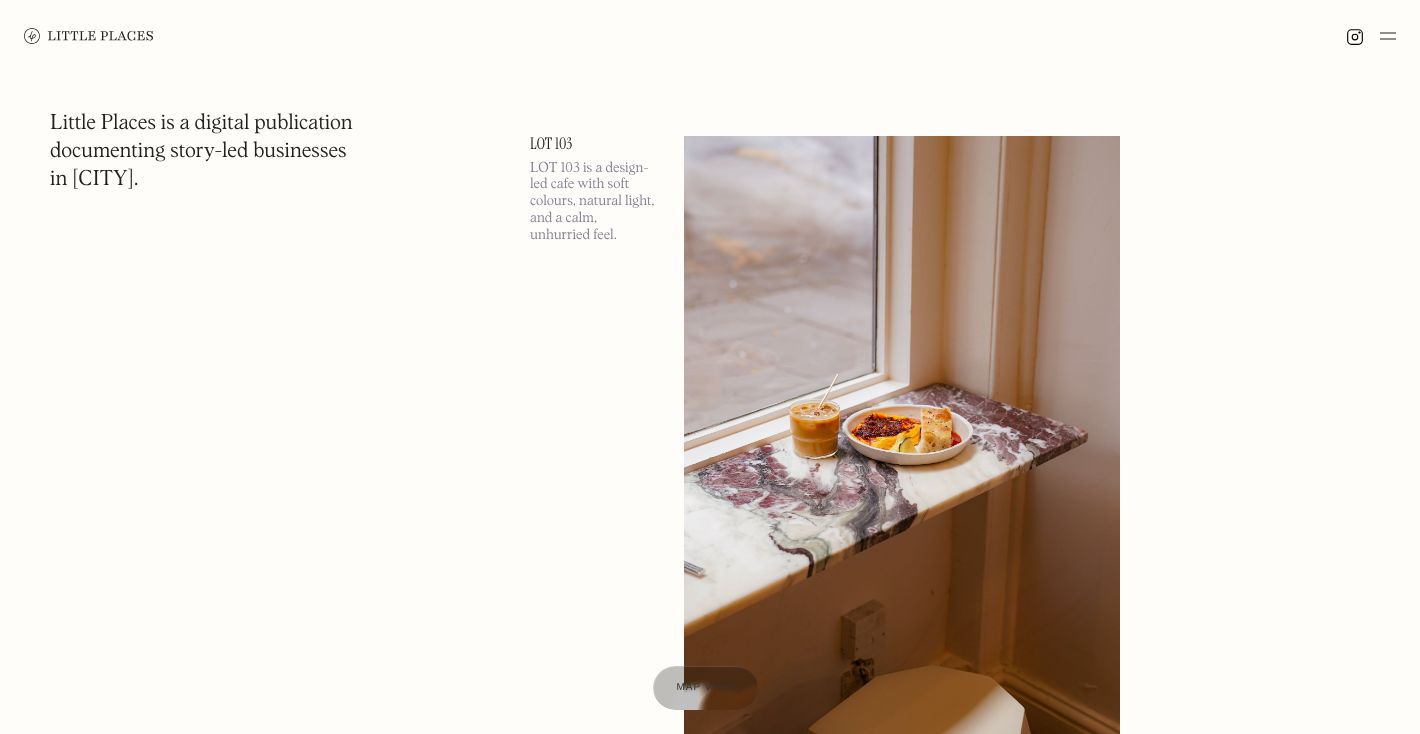 scroll, scrollTop: 5700, scrollLeft: 0, axis: vertical 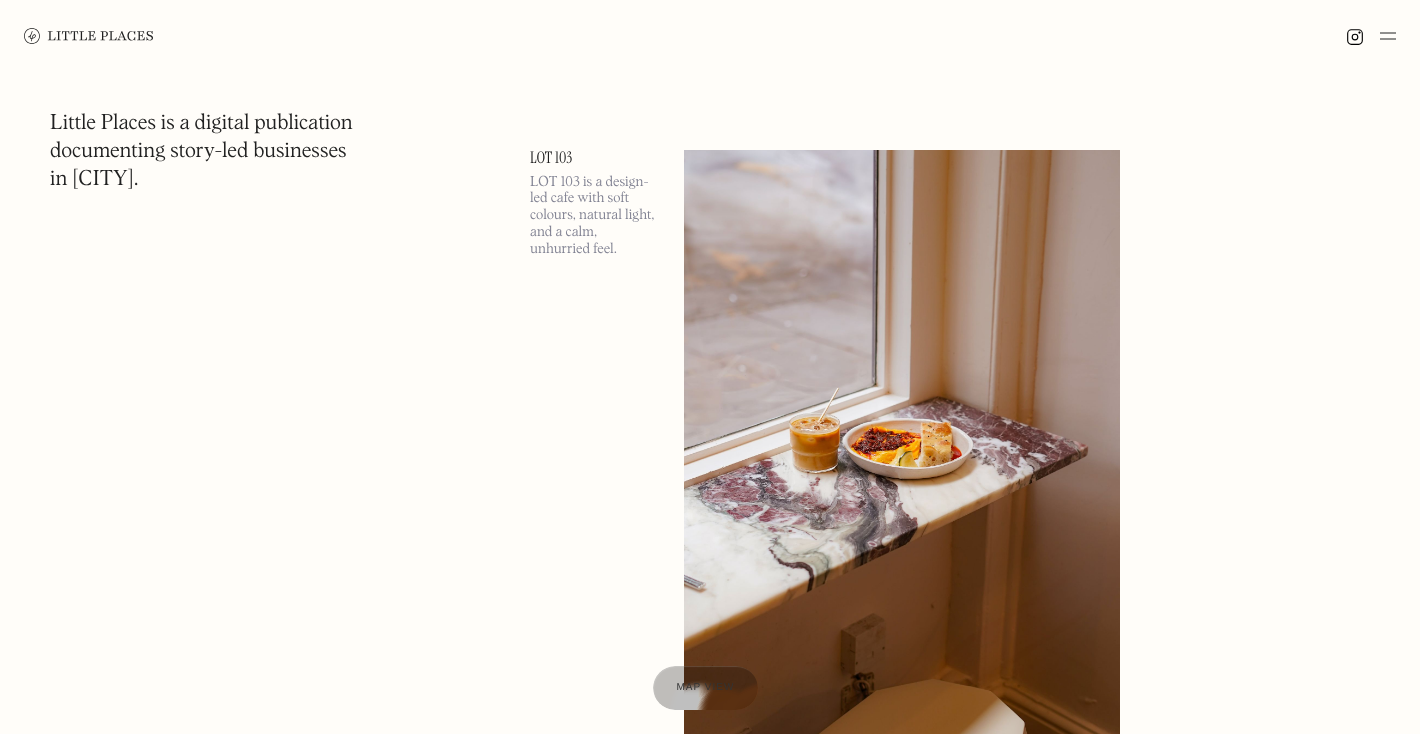 click at bounding box center [902, 465] 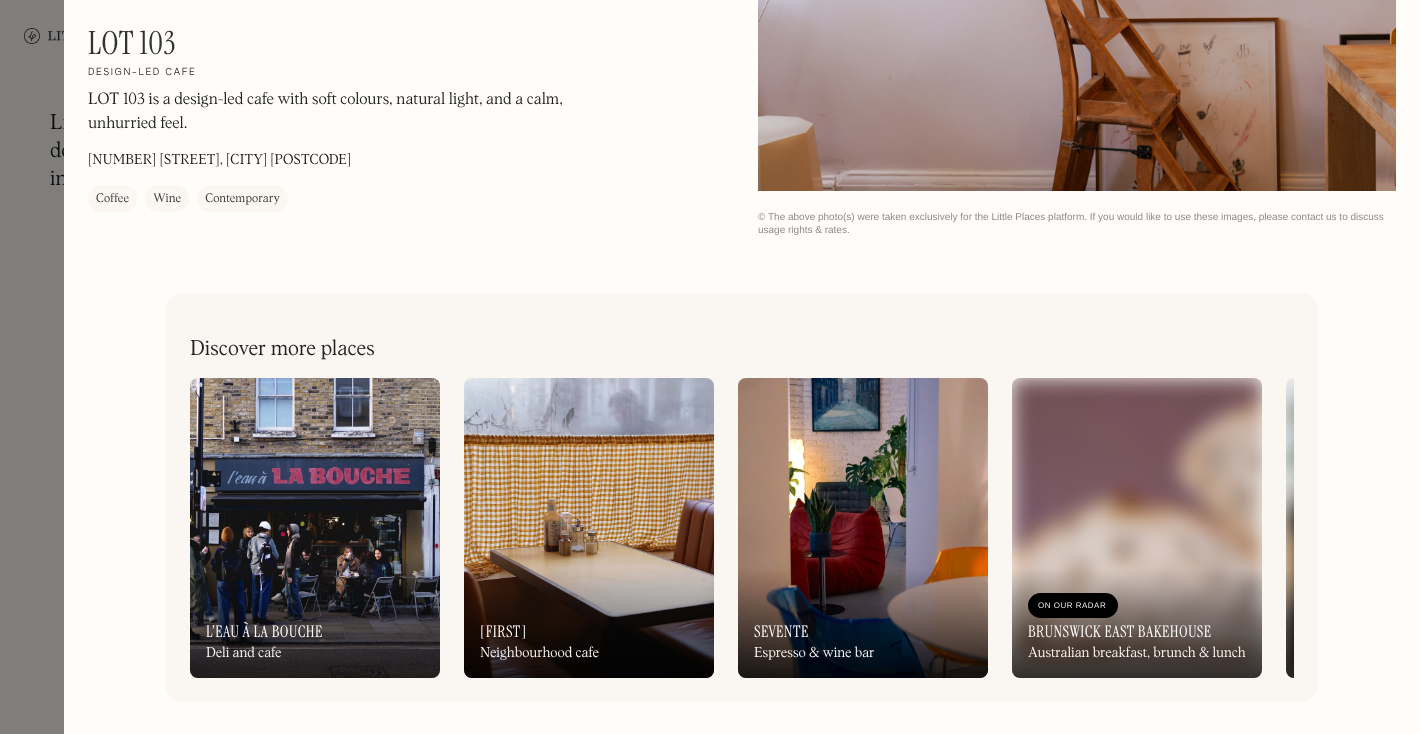 scroll, scrollTop: 0, scrollLeft: 0, axis: both 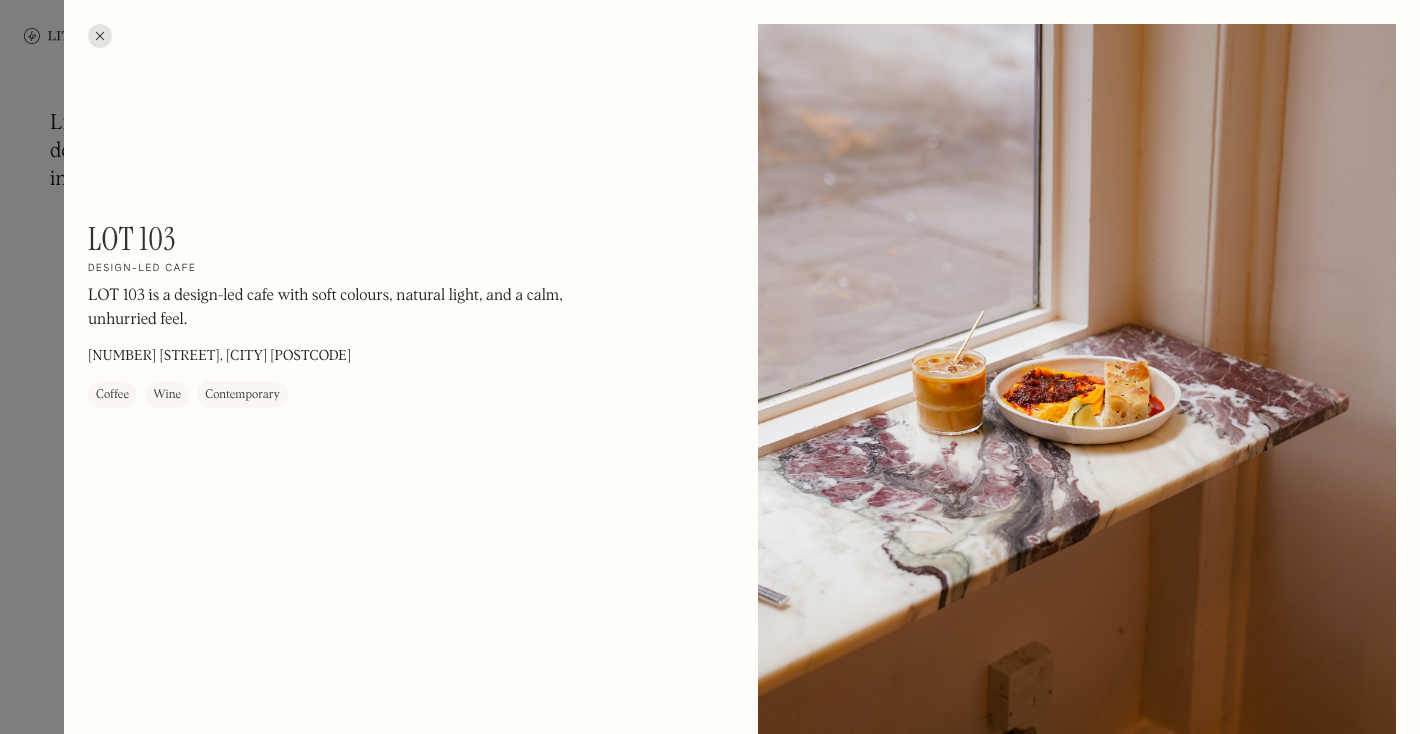click at bounding box center [100, 36] 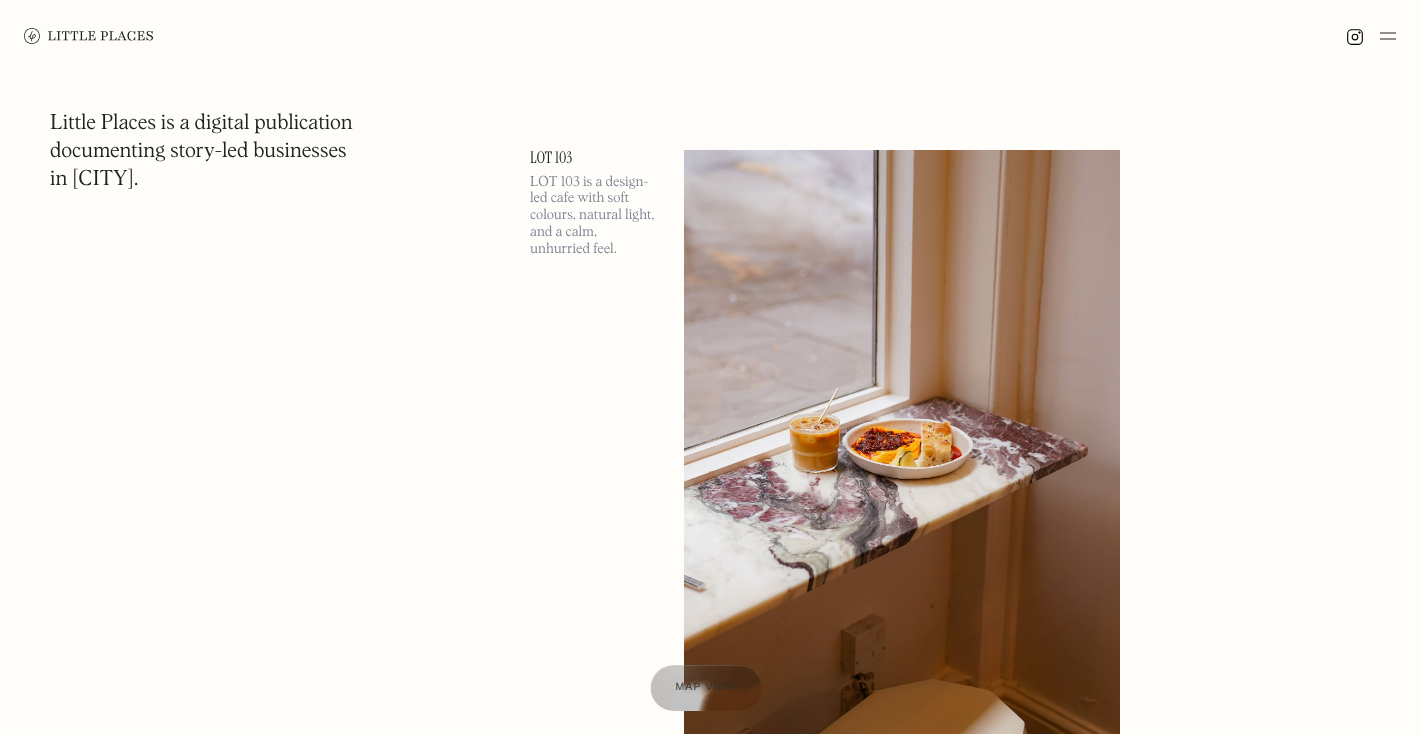 click on "Map view" at bounding box center (705, 688) 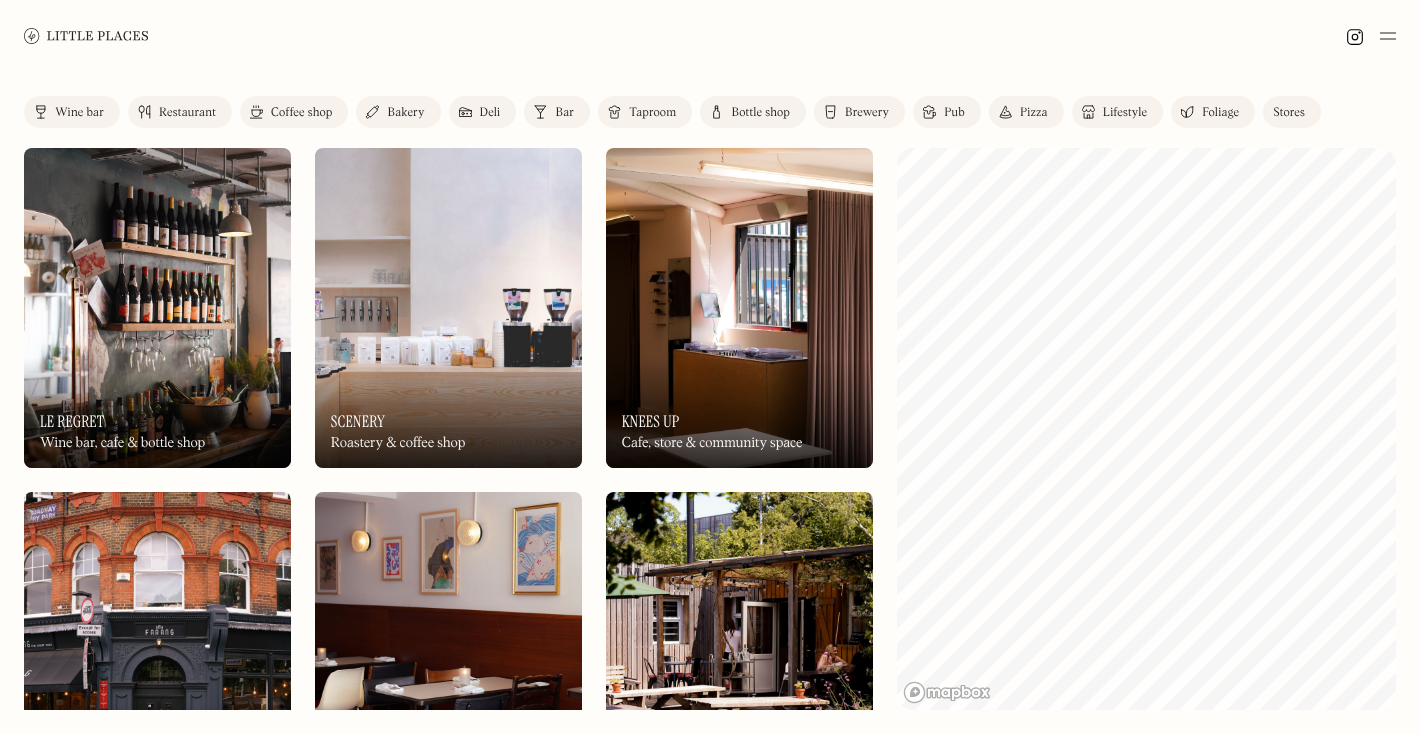 scroll, scrollTop: 0, scrollLeft: 0, axis: both 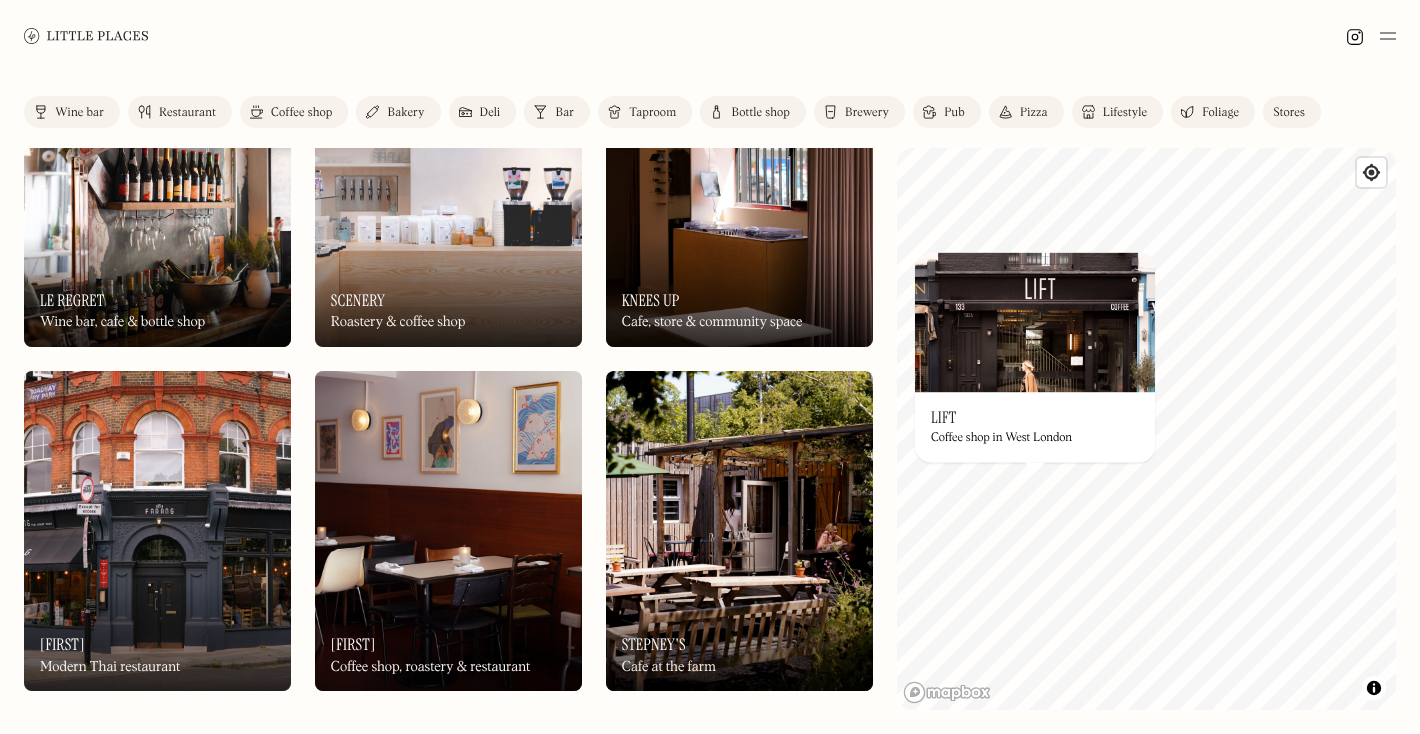 click on "© Mapbox   © OpenStreetMap   Improve this map On Our Radar Lift Coffee shop in West London ×" at bounding box center [1147, 429] 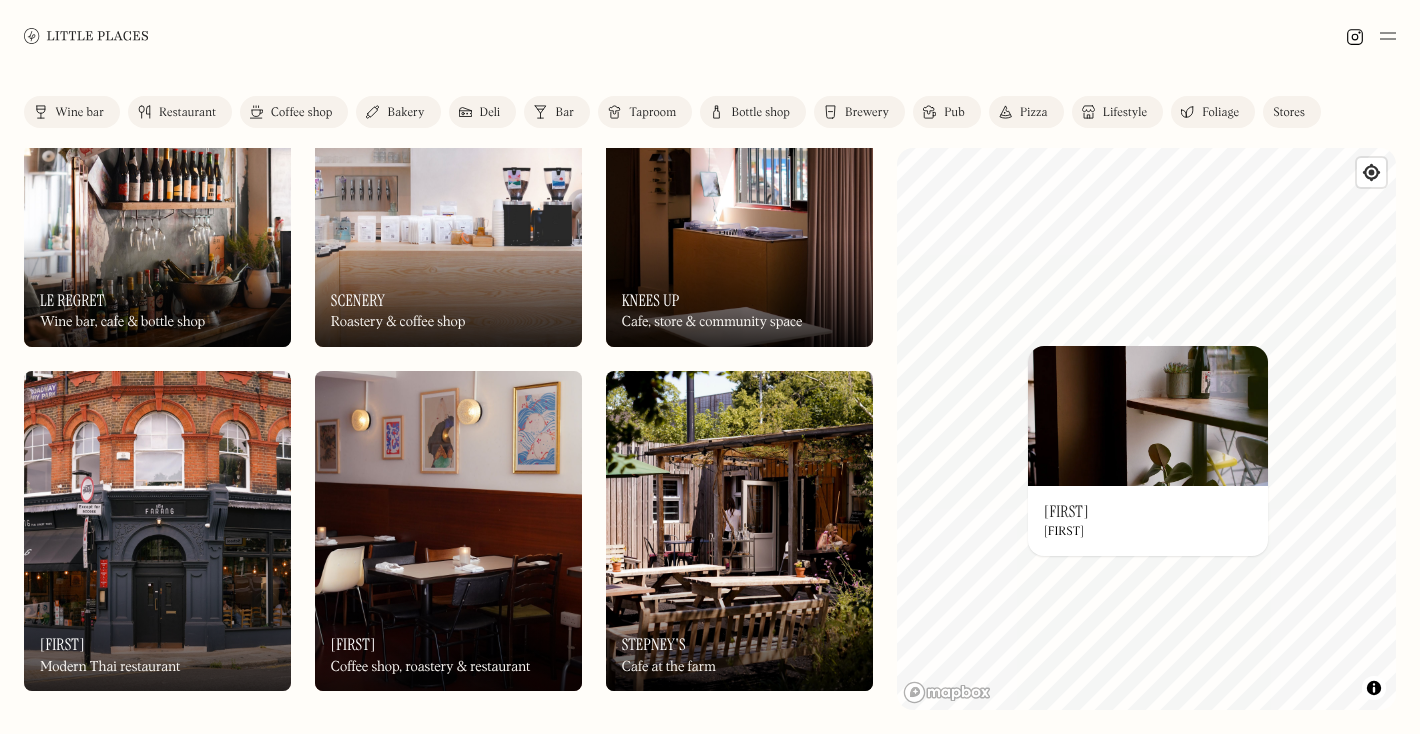 click on "On Our Radar Le Regret Wine bar, cafe & bottle shop" at bounding box center (157, 292) 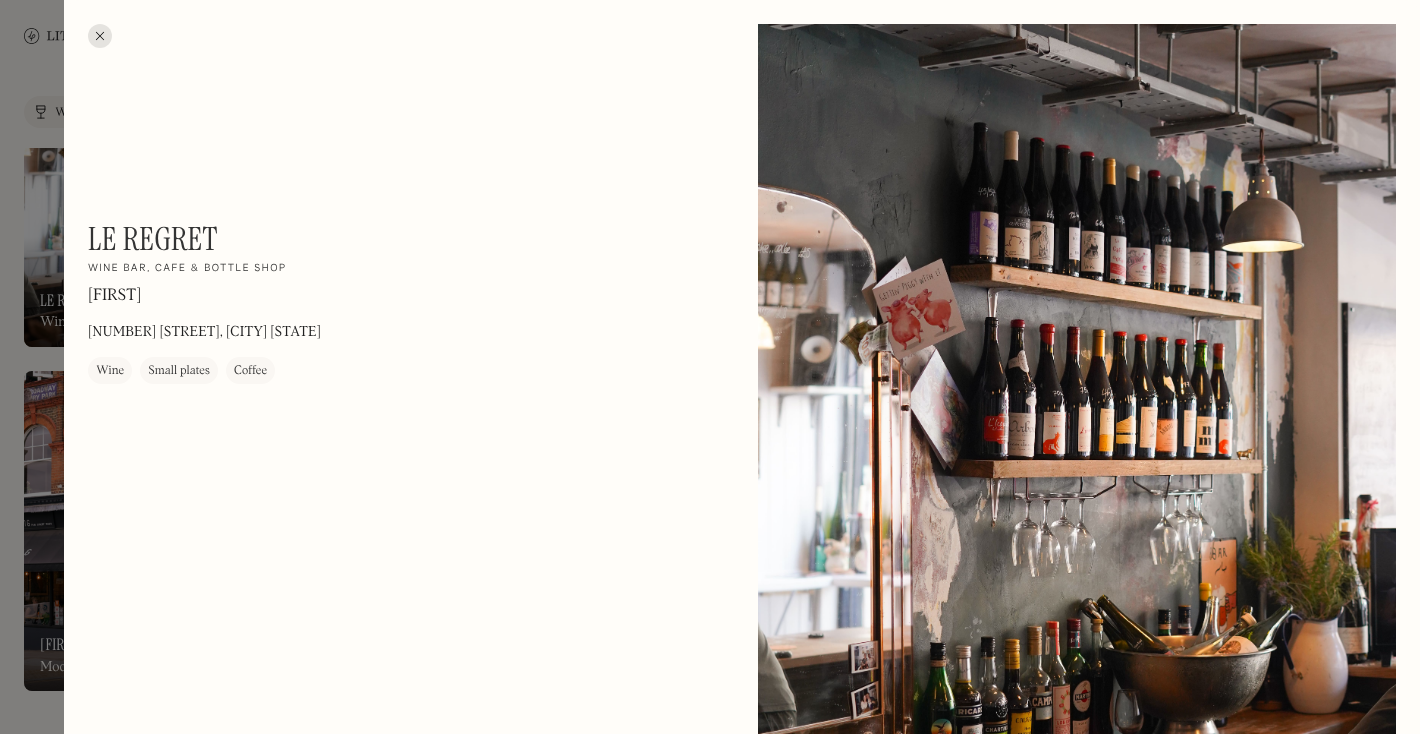 click on "Le Regret On Our Radar Wine bar, cafe & bottle shop Le Regret is a lively neighbourhood bar from Katy Severson and Jean-Martin Louw, born out of a shared love for hearty food and natural wine. 289 High Rd Leytonstone, London E11 4HH Wine Small plates Coffee On Our Radar This place is  On our radar , meaning we love what they do but haven’t had the chance to photograph them yet. No items found. No items found. © The above photo(s) were taken exclusively for the Little Places platform. If you would like to use these images, please contact us to discuss usage rights & rates." at bounding box center (742, 1666) 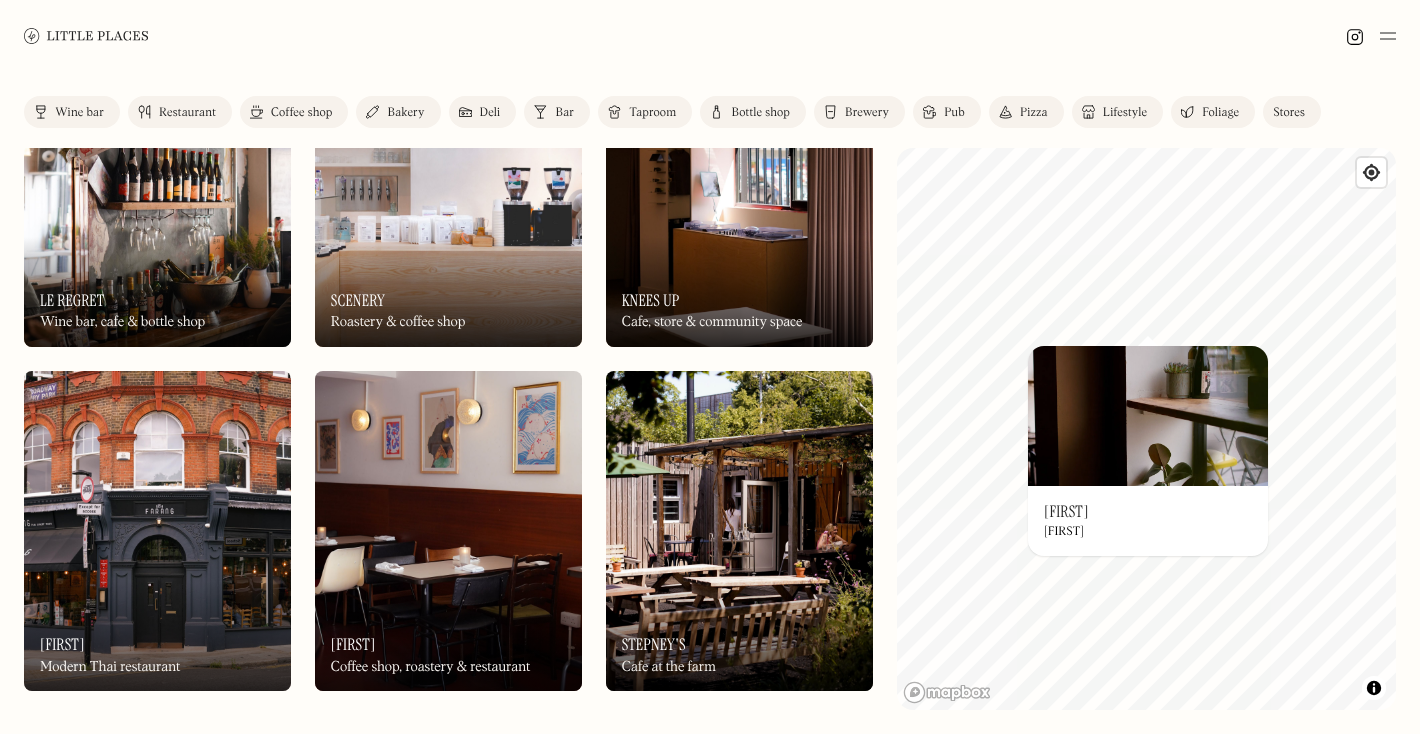 click at bounding box center [86, 35] 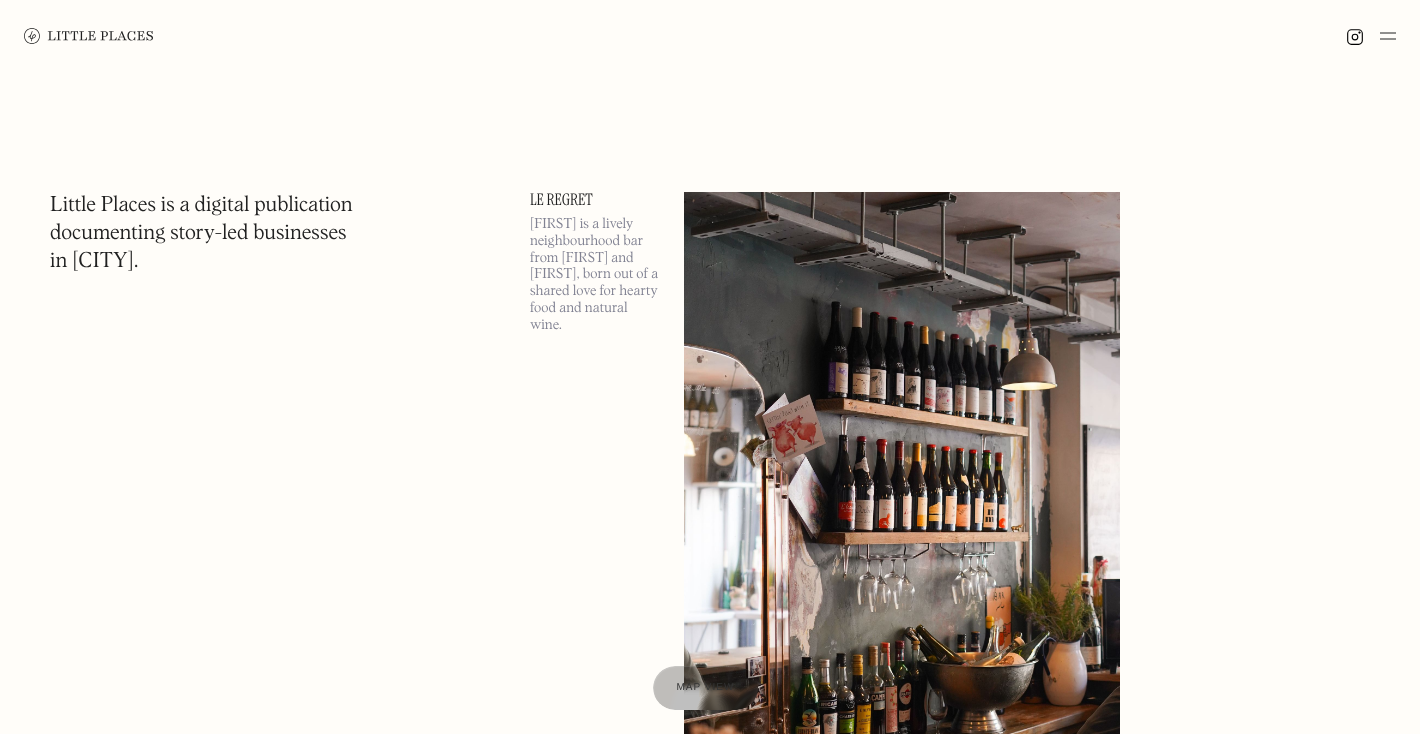 scroll, scrollTop: 0, scrollLeft: 0, axis: both 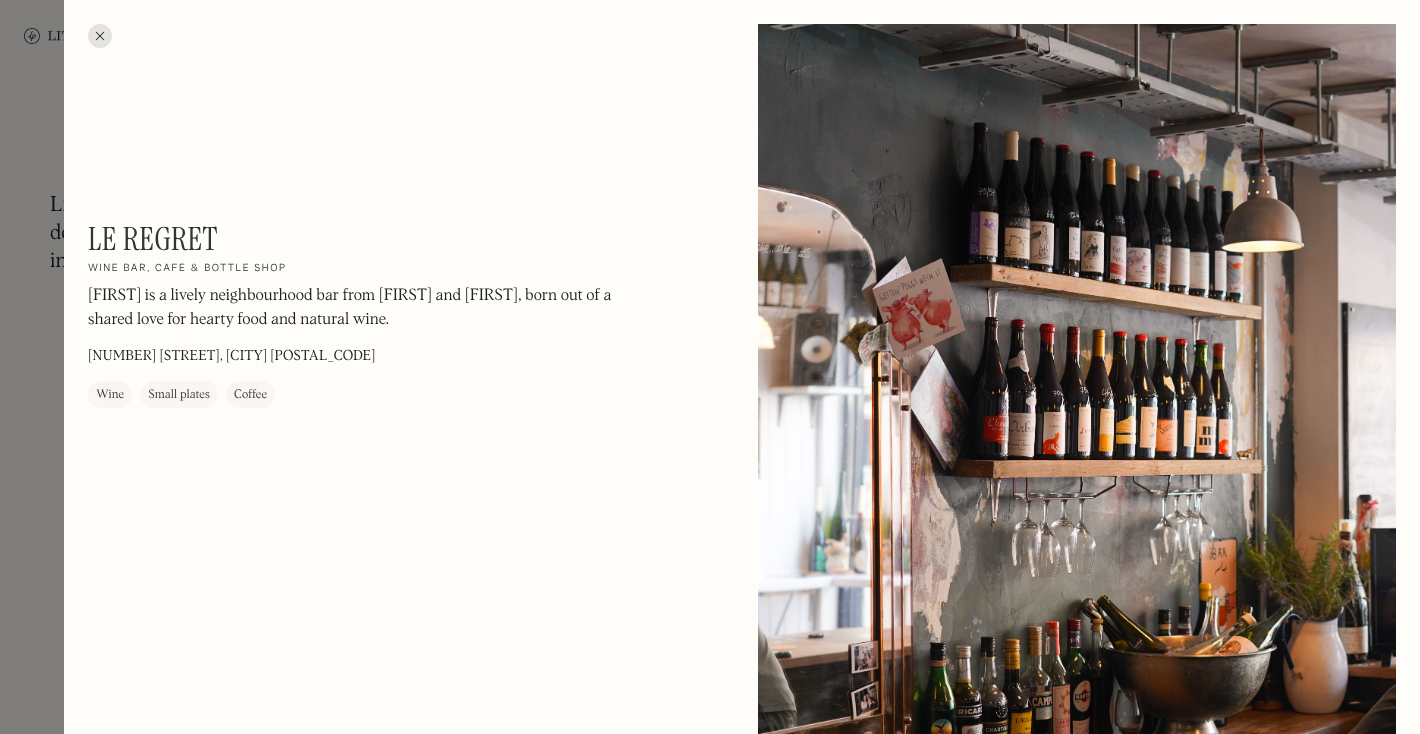 click at bounding box center (100, 36) 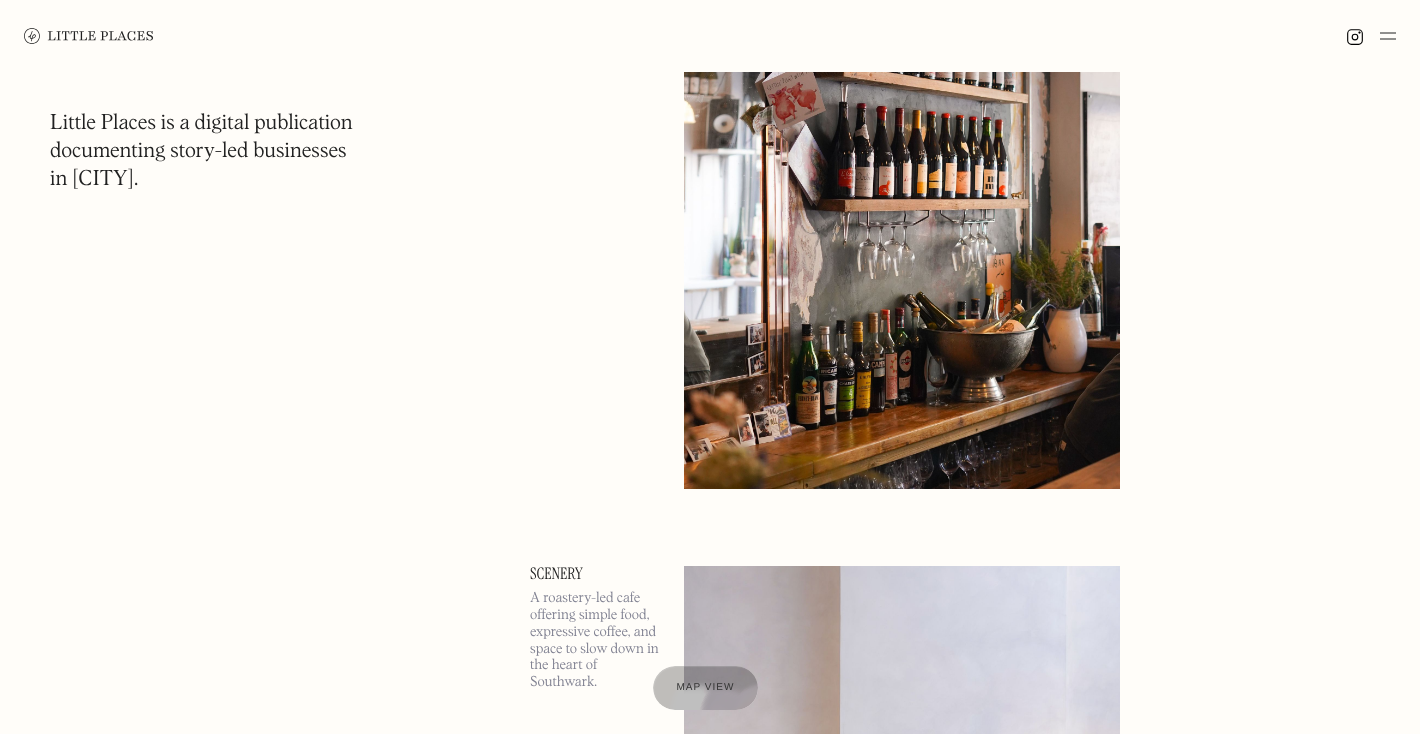 scroll, scrollTop: 798, scrollLeft: 0, axis: vertical 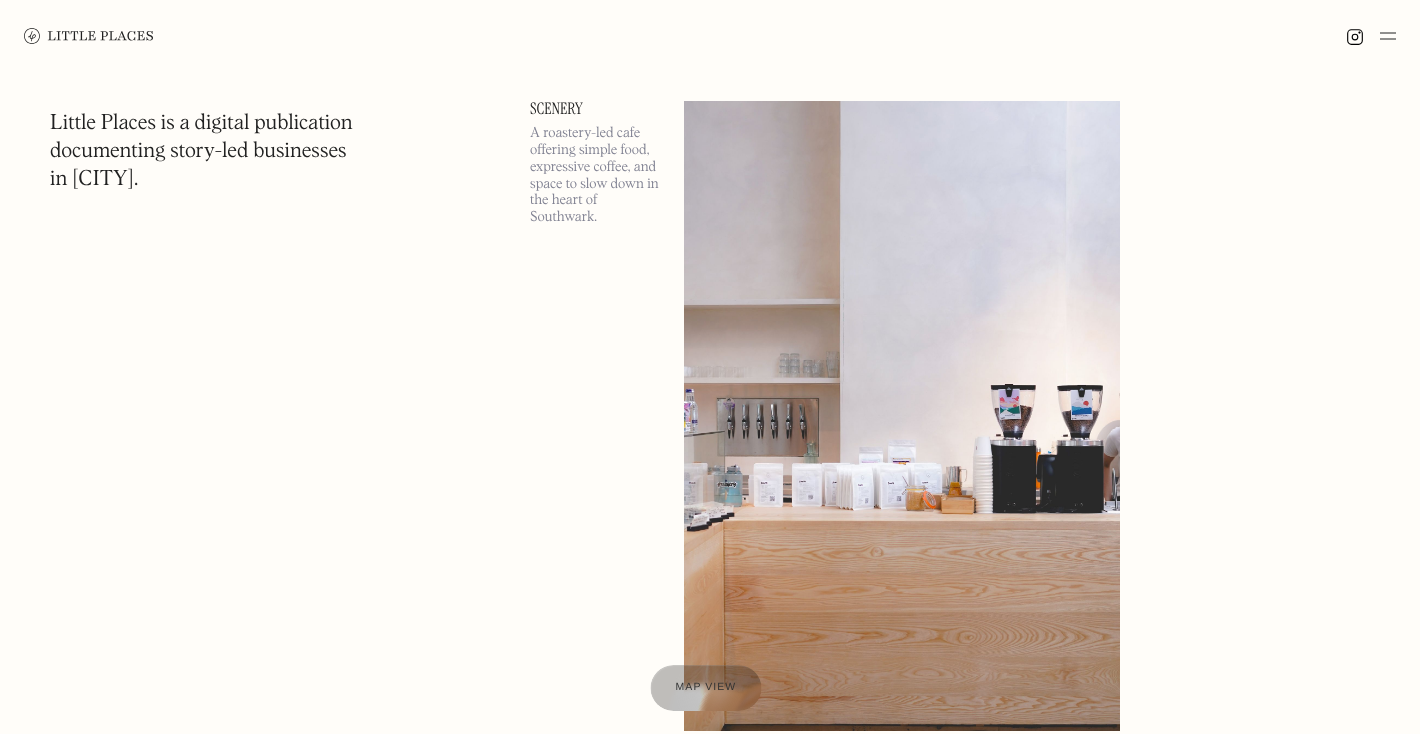 click on "Map view" at bounding box center (705, 688) 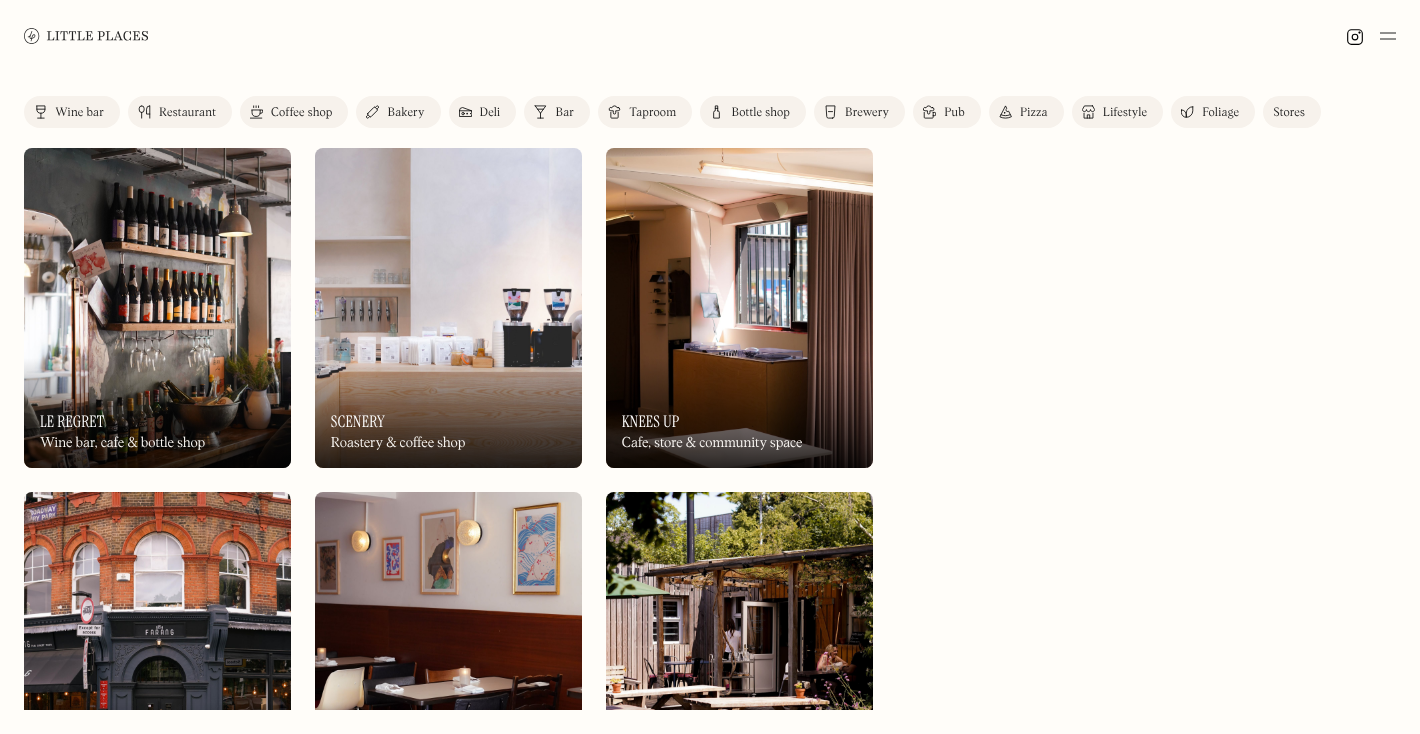 scroll, scrollTop: 0, scrollLeft: 0, axis: both 